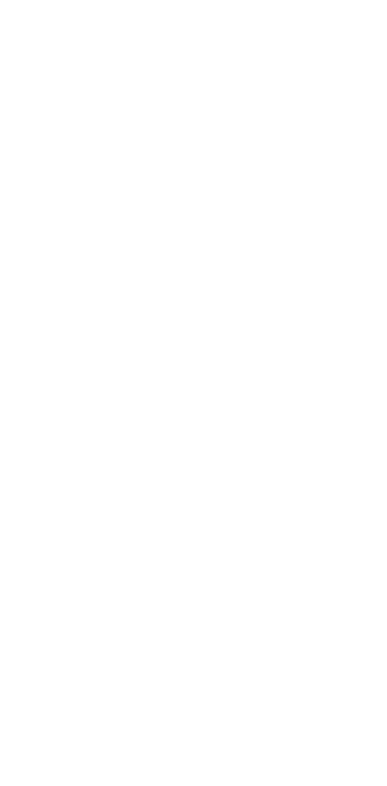 scroll, scrollTop: 0, scrollLeft: 0, axis: both 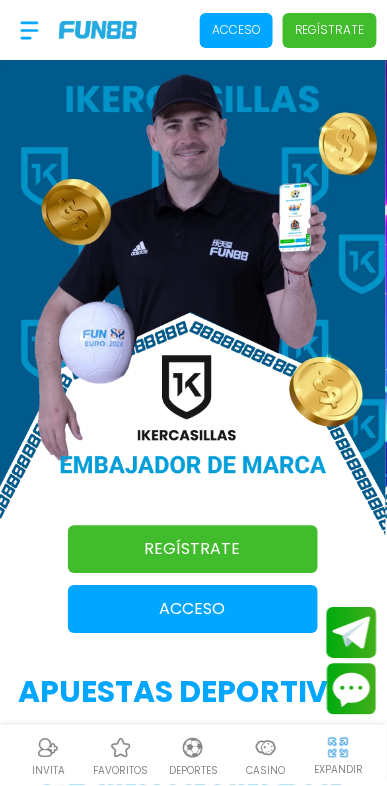 click on "Acceso" at bounding box center [193, 610] 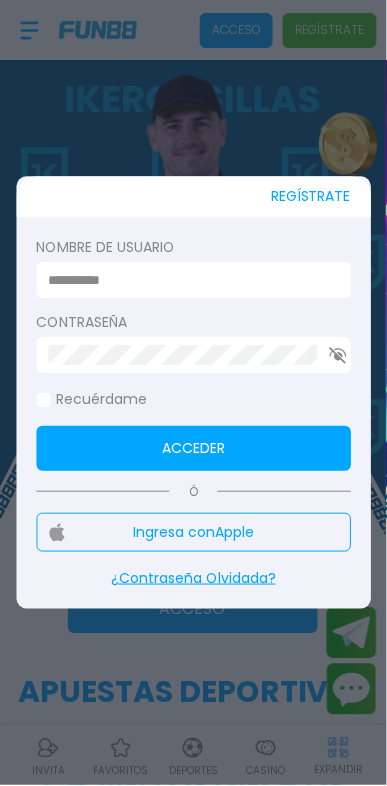 click at bounding box center [187, 280] 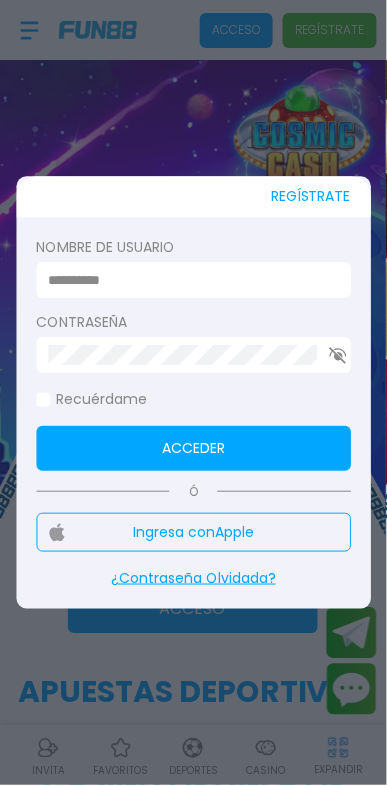 type on "**********" 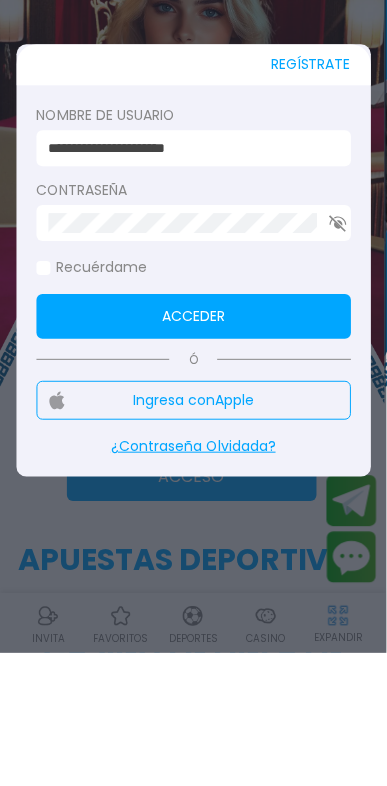 click on "¿Contraseña Olvidada?" at bounding box center (193, 579) 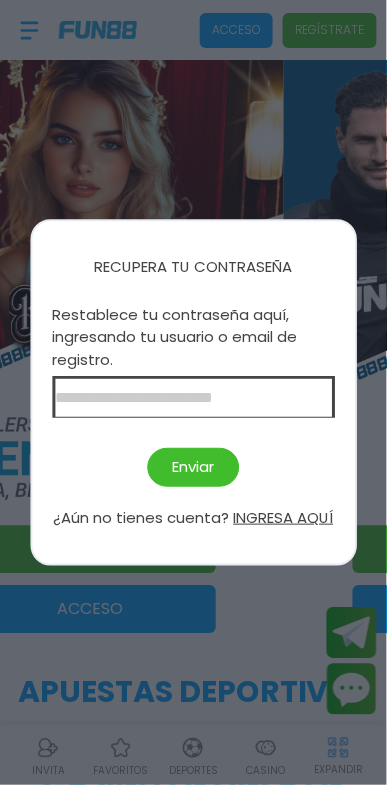 click at bounding box center (193, 398) 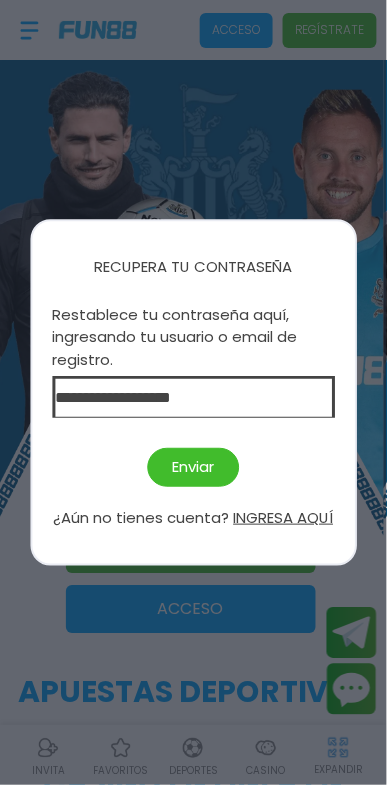 click on "Enviar" at bounding box center (194, 468) 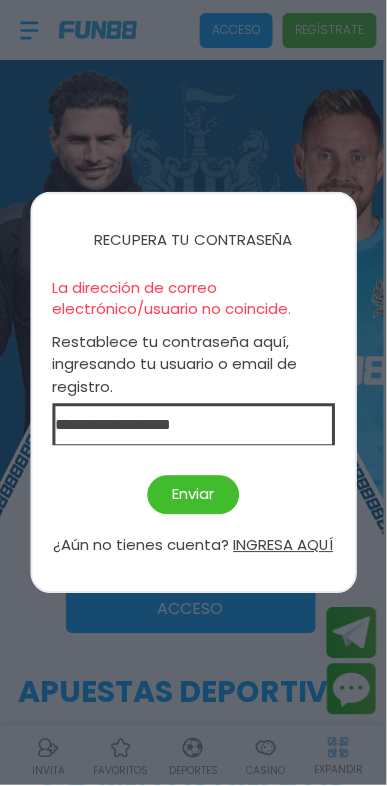 click on "**********" at bounding box center (193, 425) 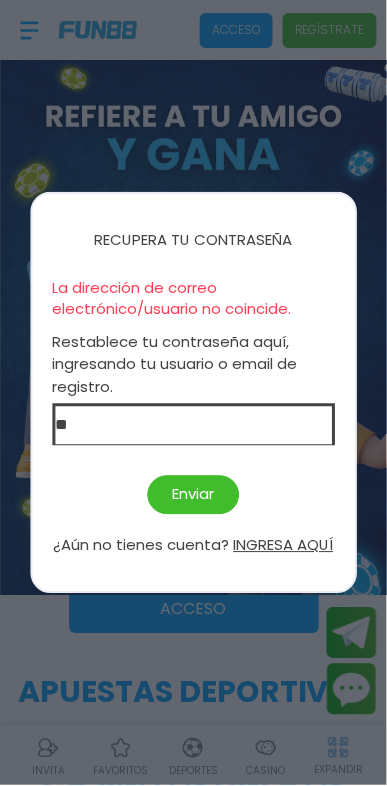 type on "*" 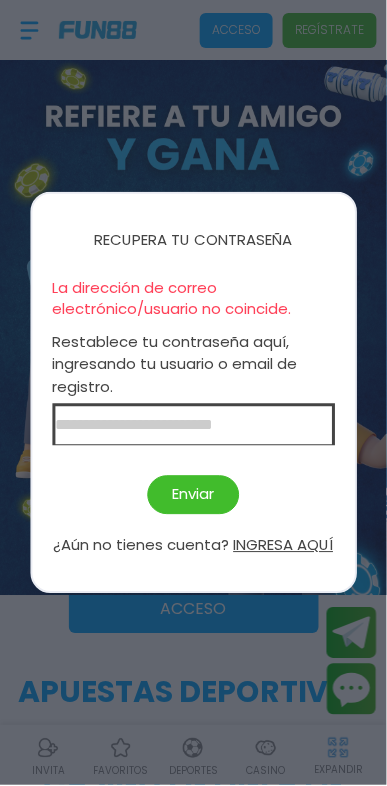 click at bounding box center [193, 425] 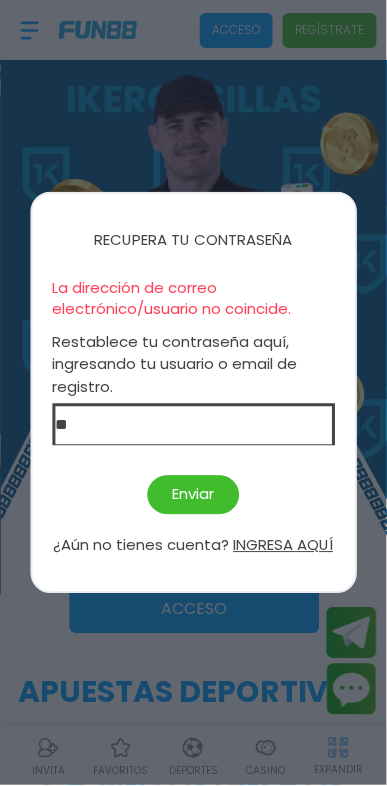 type on "*" 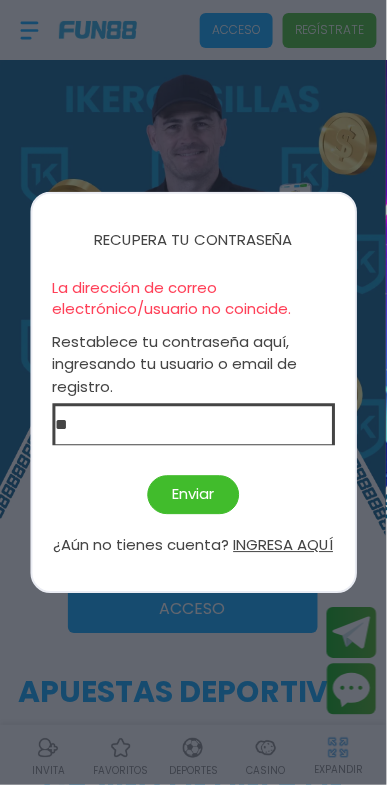 type on "***" 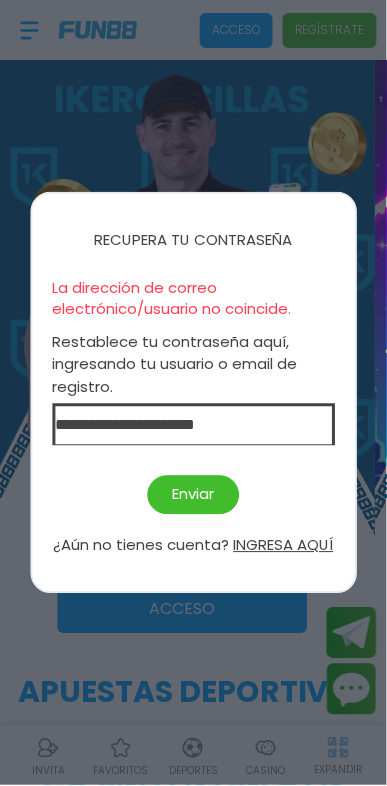 type on "**********" 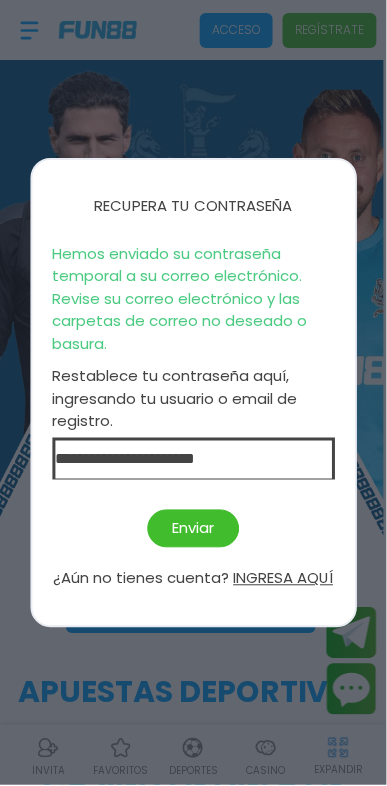 click on "Enviar" at bounding box center (194, 529) 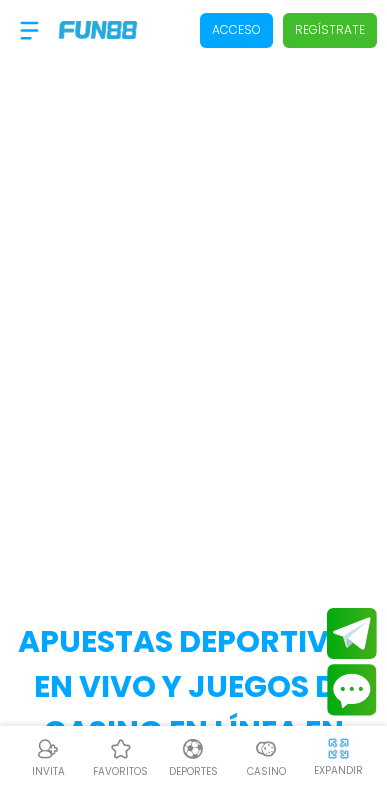 scroll, scrollTop: 0, scrollLeft: 0, axis: both 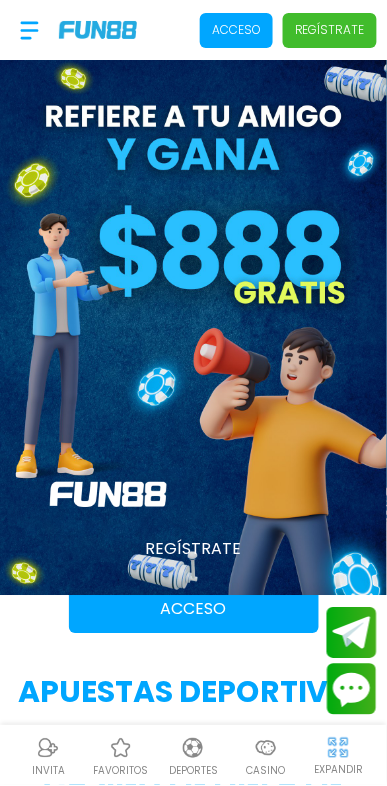 click on "Acceso" at bounding box center [194, 610] 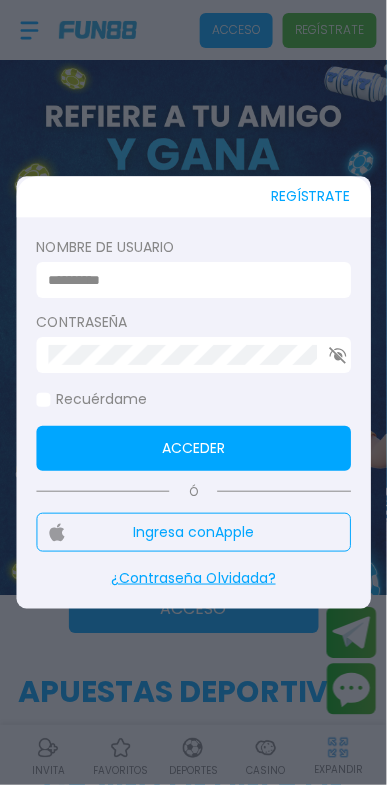 click at bounding box center (187, 280) 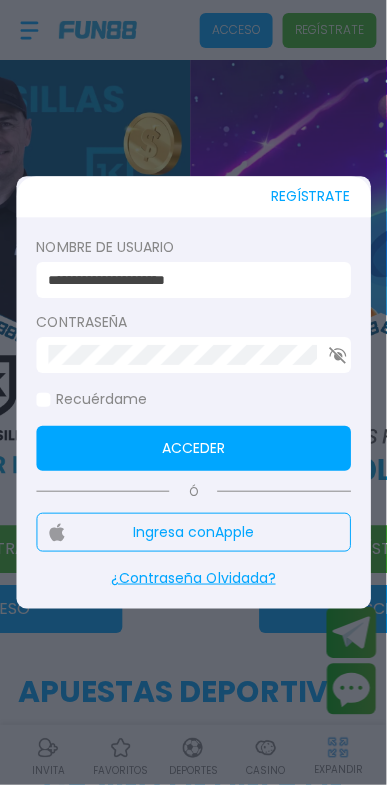 click on "Acceder" at bounding box center (193, 449) 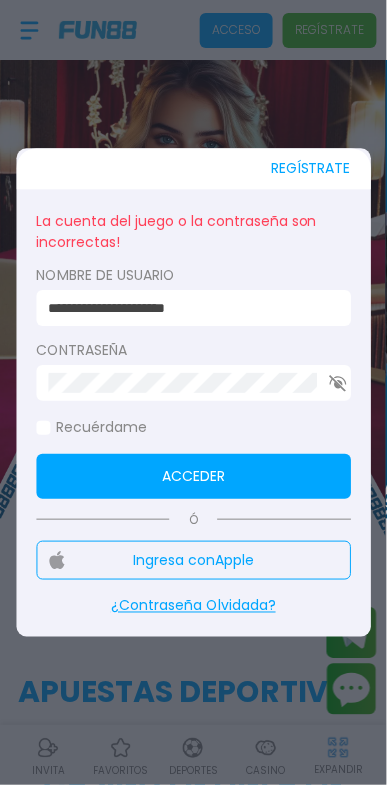 click 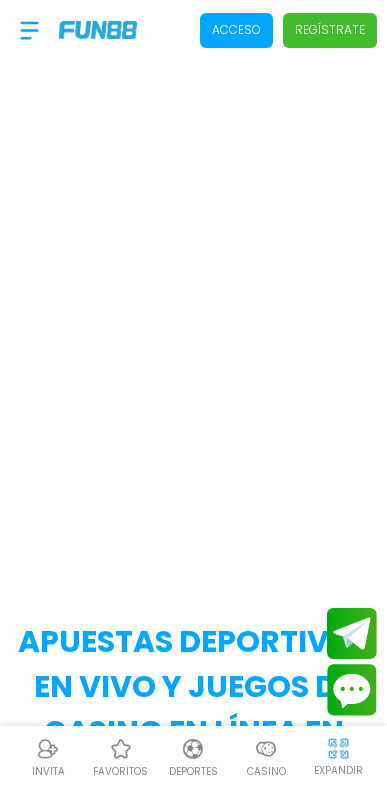 scroll, scrollTop: 0, scrollLeft: 0, axis: both 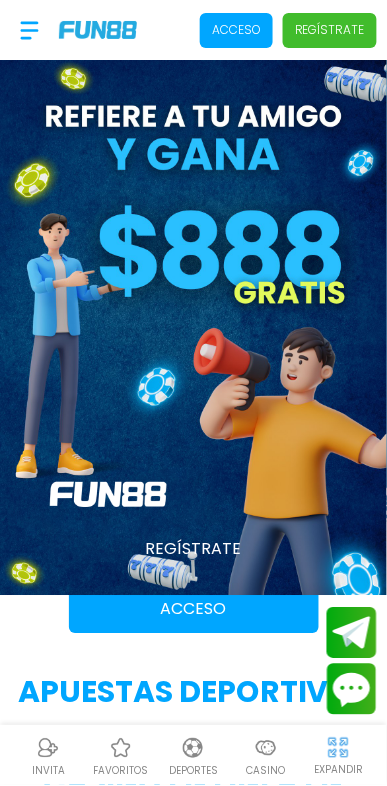 click on "Acceso" at bounding box center (236, 30) 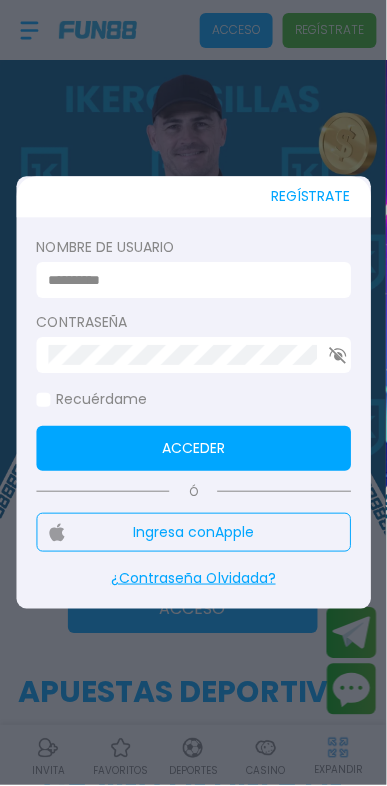 click at bounding box center [187, 280] 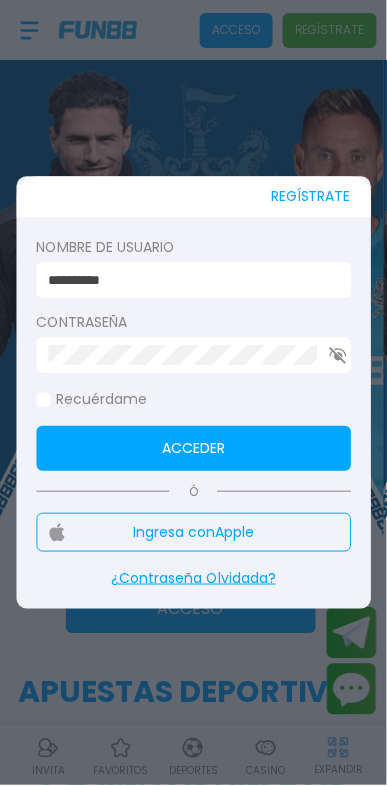 type on "**********" 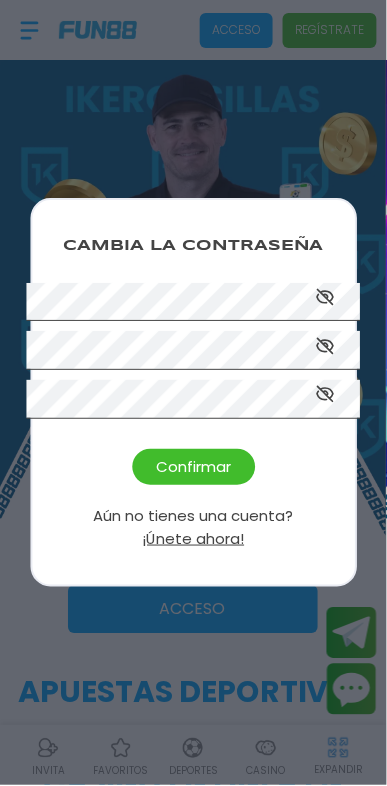 click on "Confirmar" at bounding box center [193, 467] 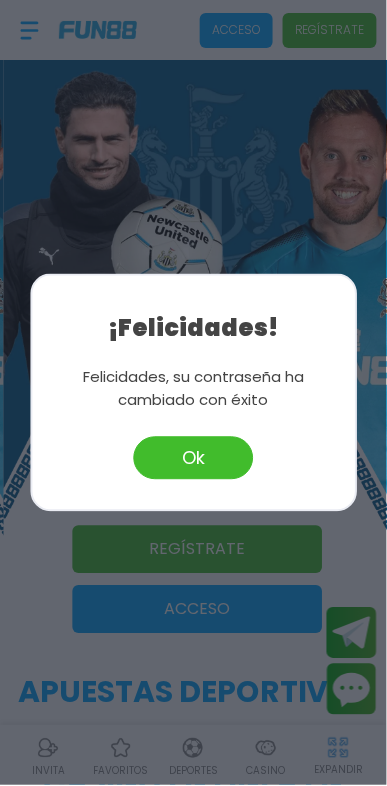 click on "Ok" at bounding box center (194, 458) 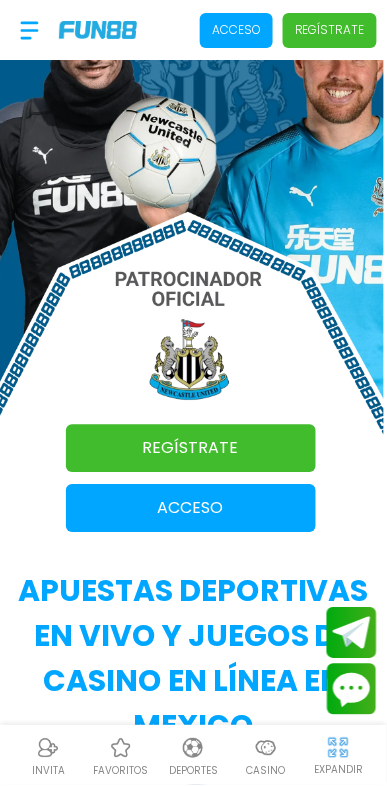 scroll, scrollTop: 114, scrollLeft: 0, axis: vertical 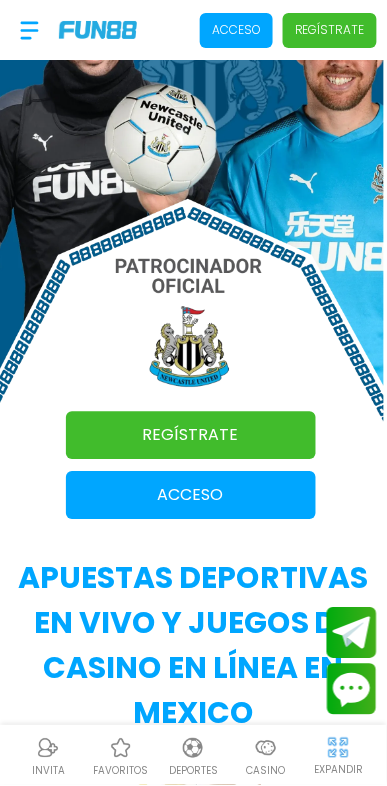 click on "Acceso" at bounding box center [191, 496] 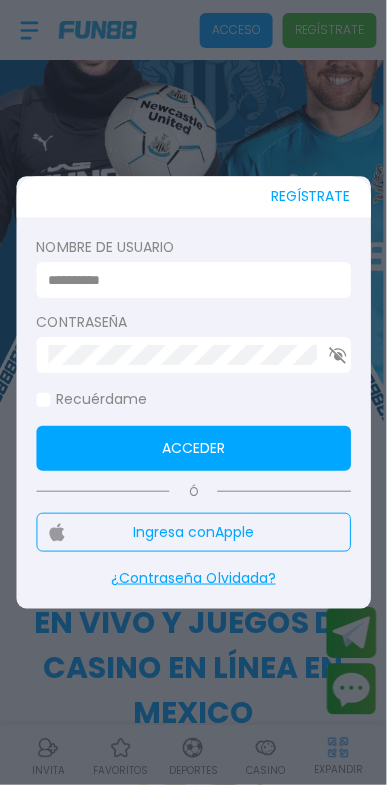 click at bounding box center (187, 280) 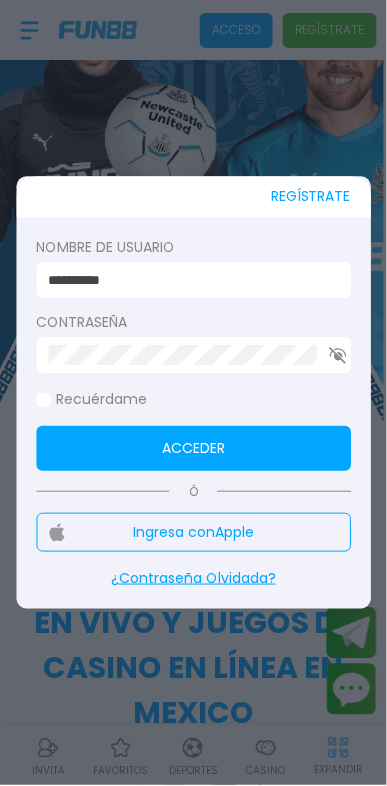 click on "Acceder" at bounding box center [193, 449] 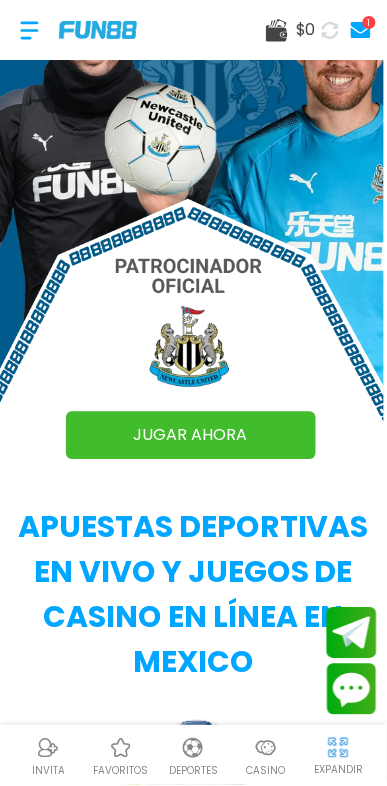 click on "1" at bounding box center (361, 30) 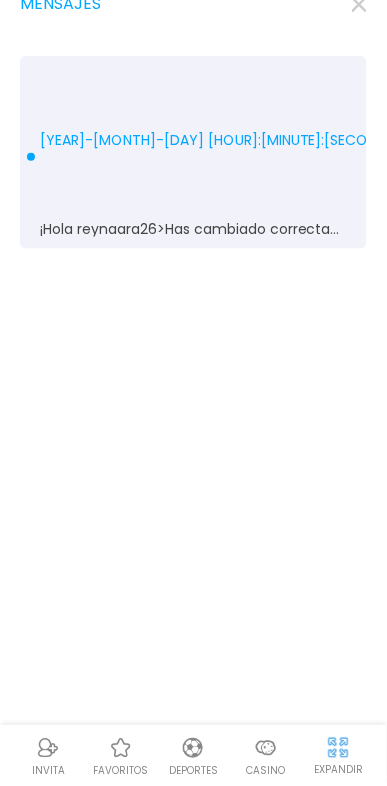 scroll, scrollTop: 0, scrollLeft: 0, axis: both 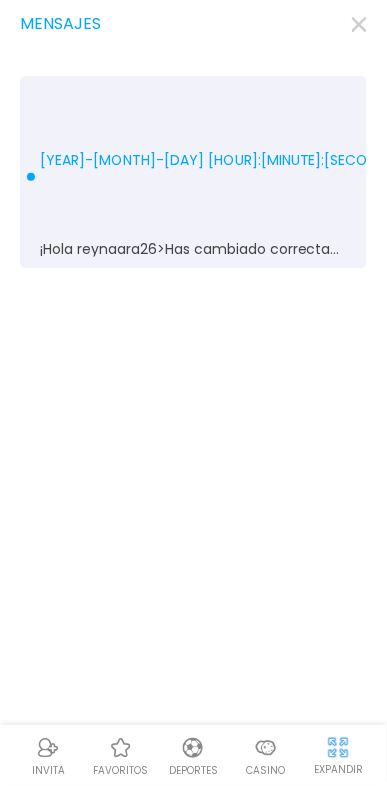 click at bounding box center (266, 749) 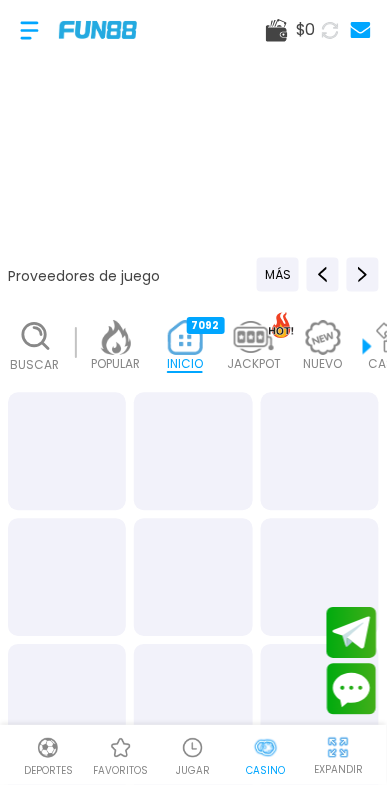 scroll, scrollTop: 0, scrollLeft: 49, axis: horizontal 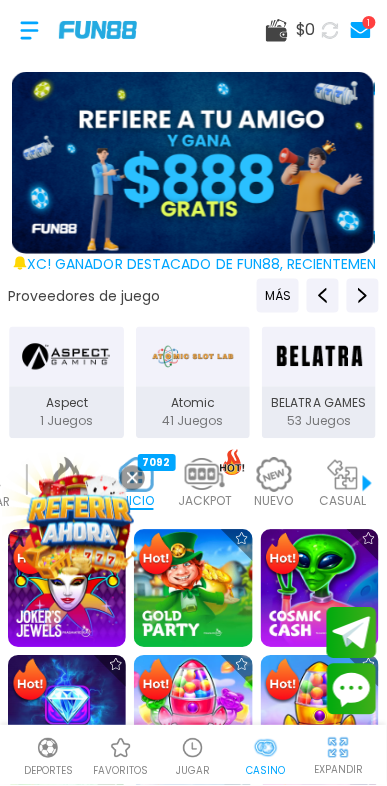 click at bounding box center [80, 526] 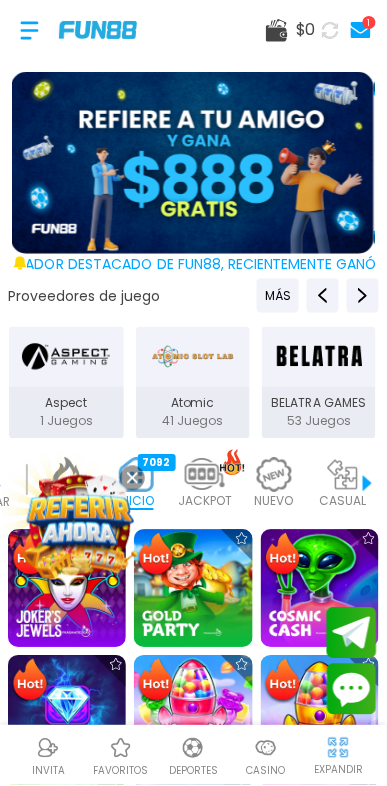 click at bounding box center [80, 526] 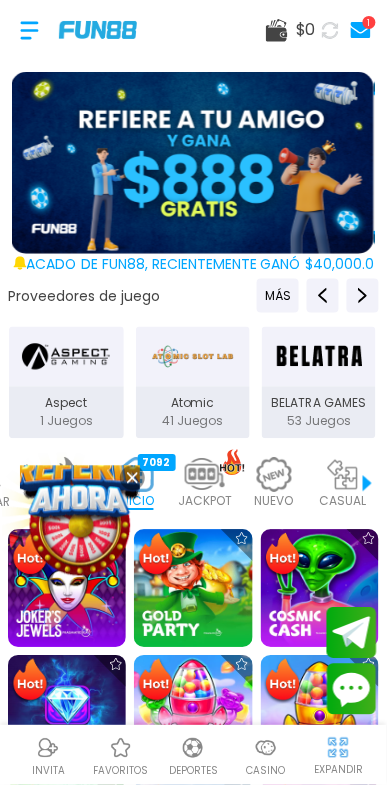 click at bounding box center (80, 526) 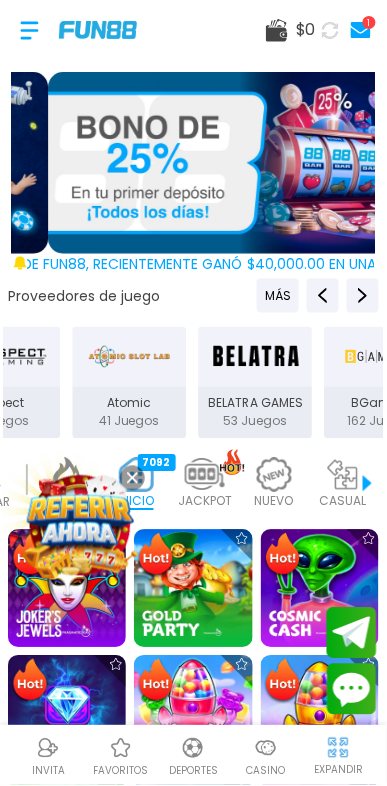 click at bounding box center (80, 526) 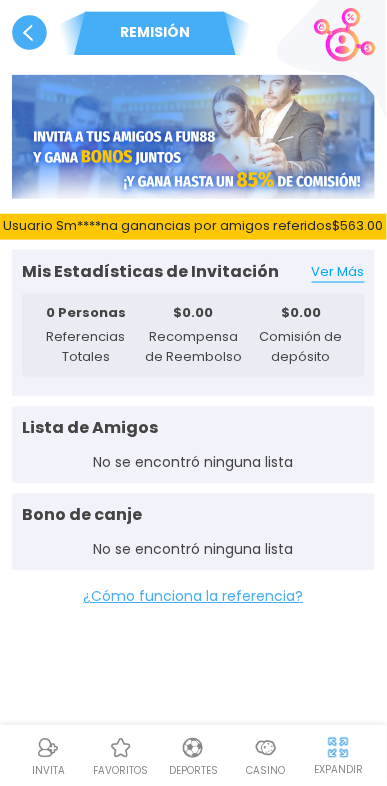 click 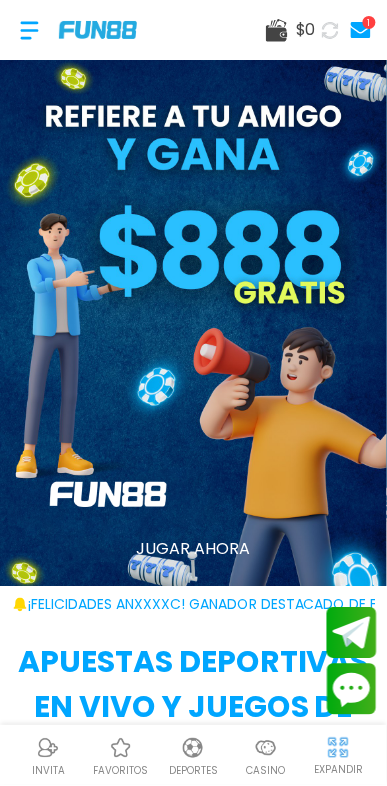click 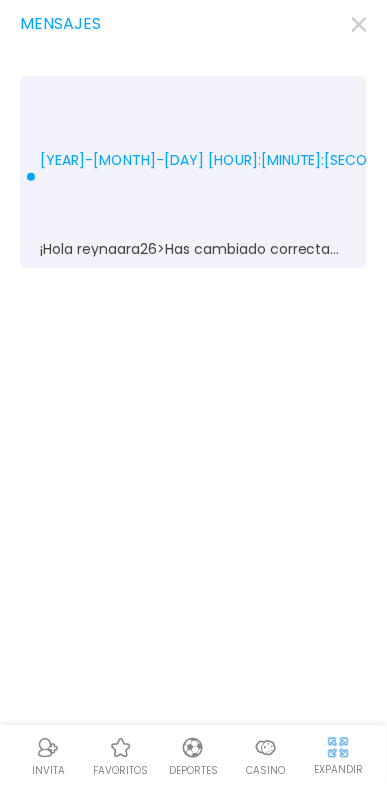 click on "¡Hola reynaara26>Has cambiado correctamente tu contraseña. >Si no realizó esta acción, infórmelo de inmediato y contáctenos a través de lo siguiente:>>Telegram: http://t.me/mexplaycsr >Livechat: https://mexplay.mx/" at bounding box center [195, 249] 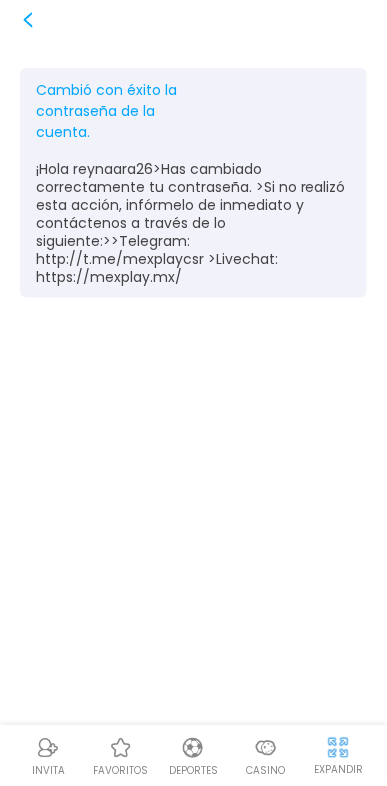 click at bounding box center [266, 749] 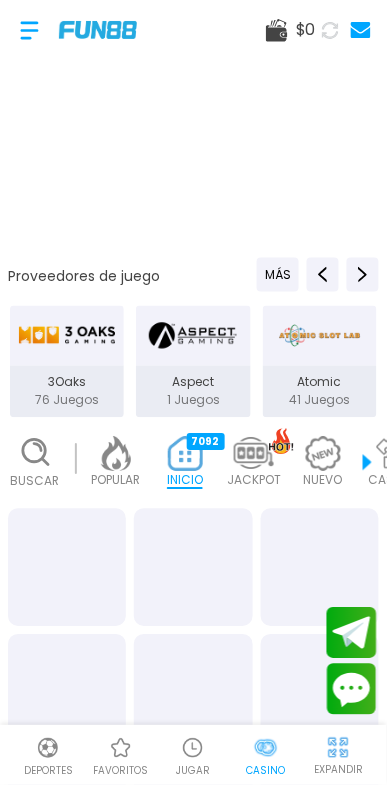 scroll, scrollTop: 0, scrollLeft: 49, axis: horizontal 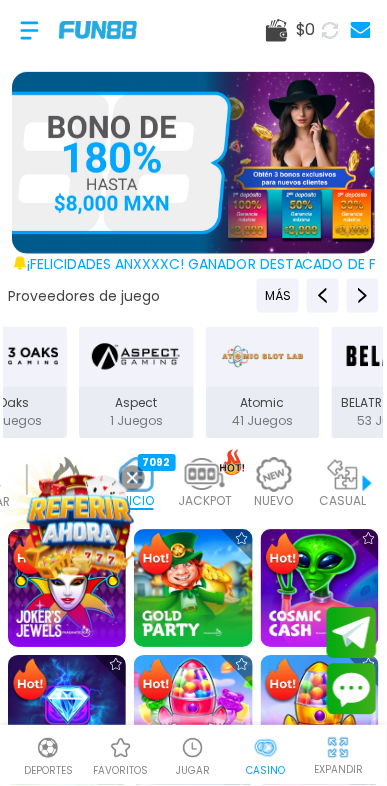 click 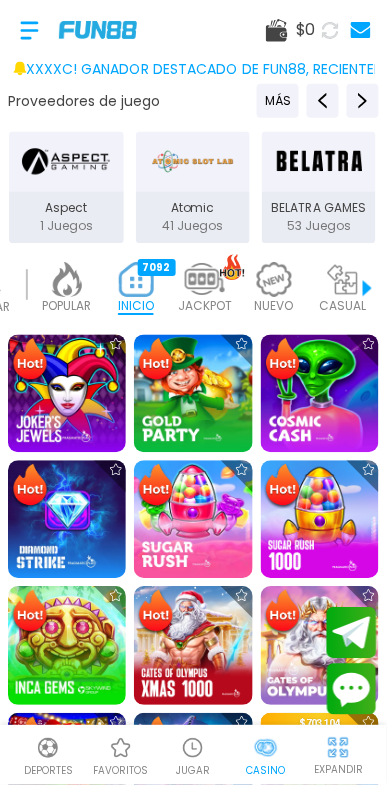 scroll, scrollTop: 196, scrollLeft: 0, axis: vertical 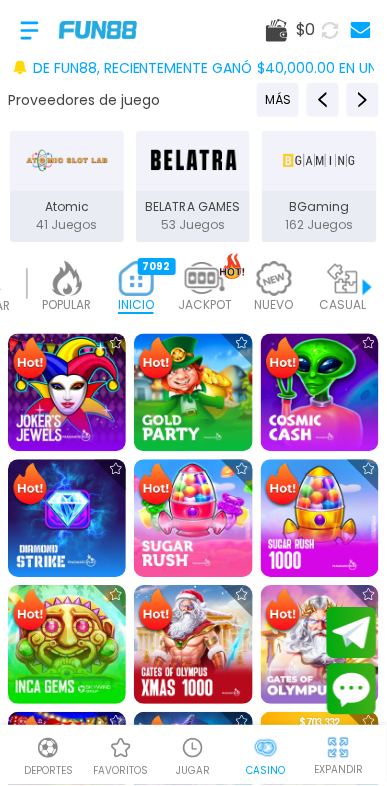 click at bounding box center [29, 30] 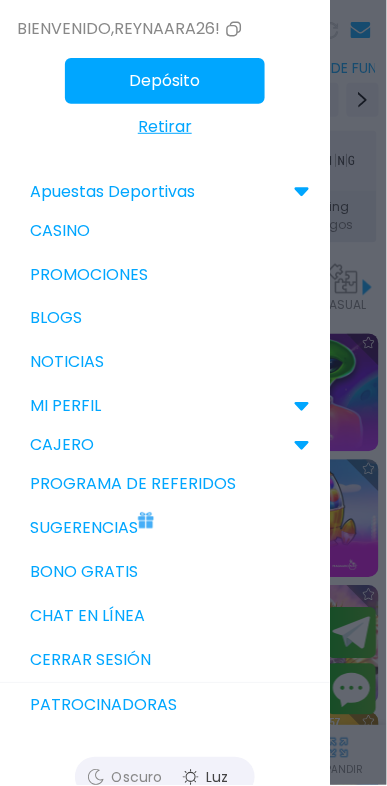 click on "Sugerencias" at bounding box center (165, 529) 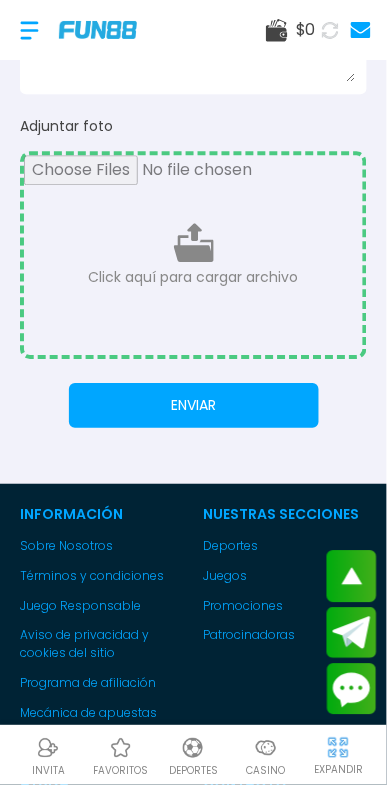 scroll, scrollTop: 0, scrollLeft: 0, axis: both 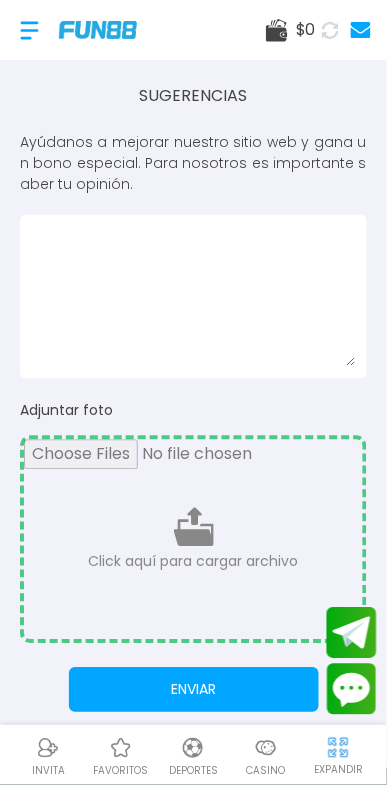 click at bounding box center [29, 30] 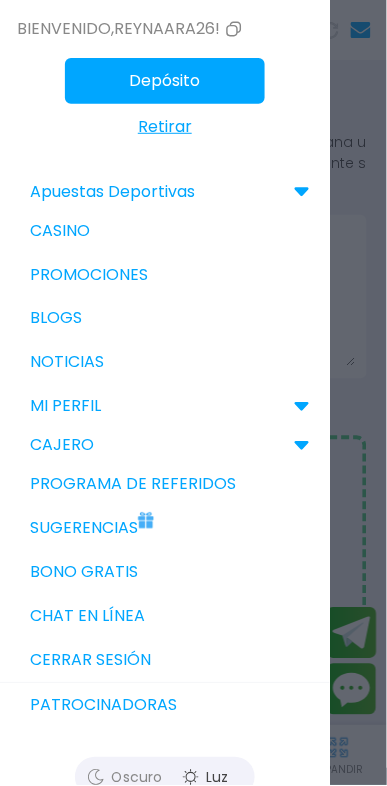 click on "Bono Gratis" at bounding box center (165, 573) 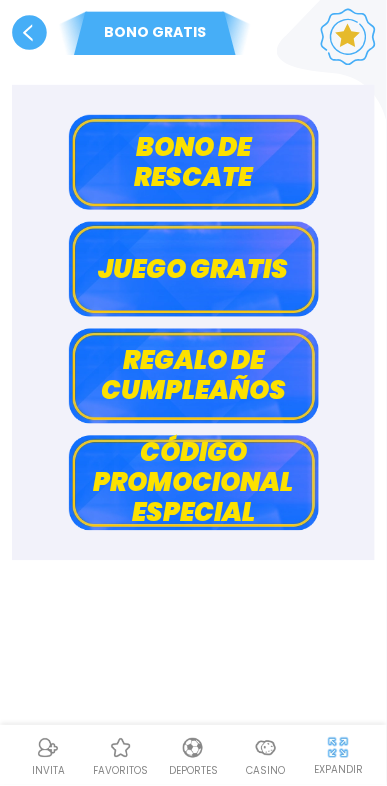 click on "Juego gratis" at bounding box center [194, 269] 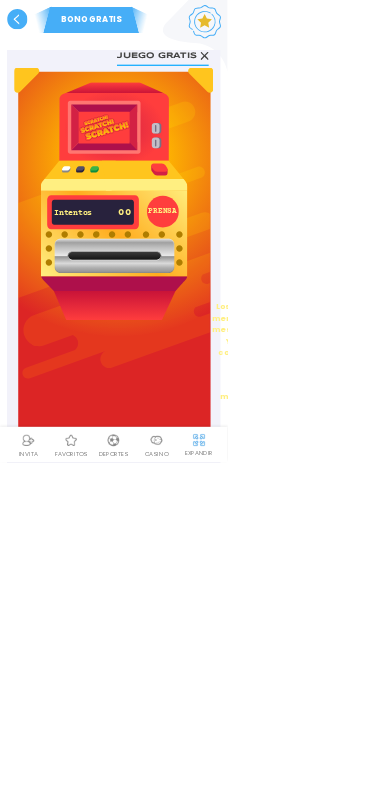 click at bounding box center (194, 342) 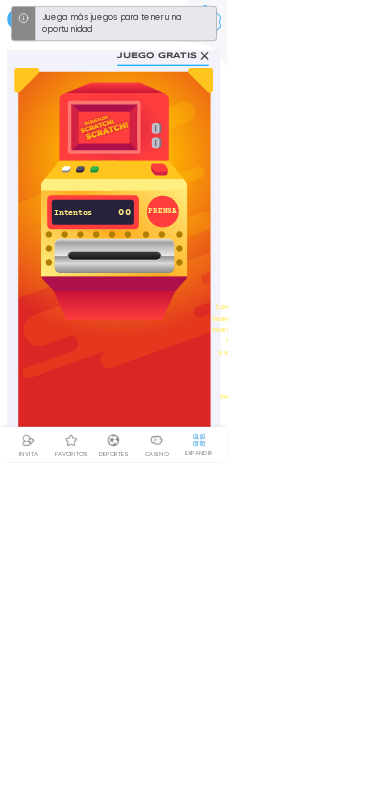 click 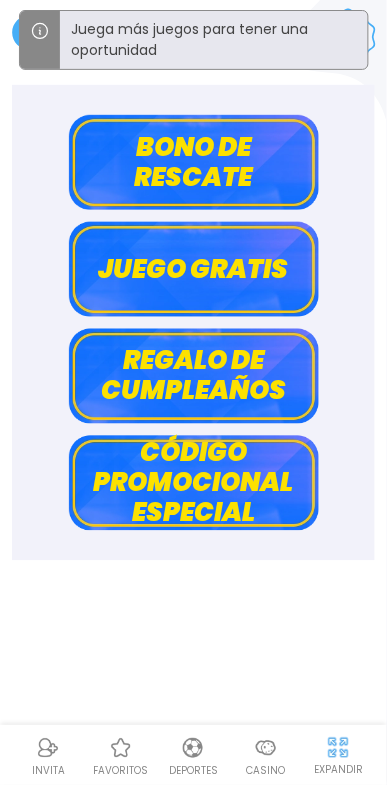 click on "Bono de rescate" at bounding box center [194, 162] 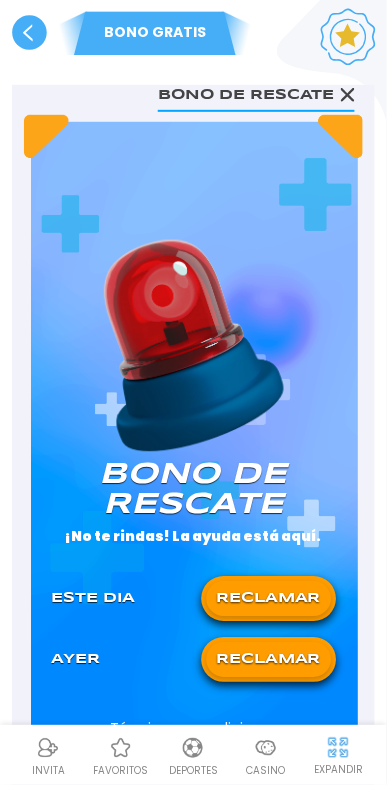 click on "RECLAMAR" at bounding box center (268, 599) 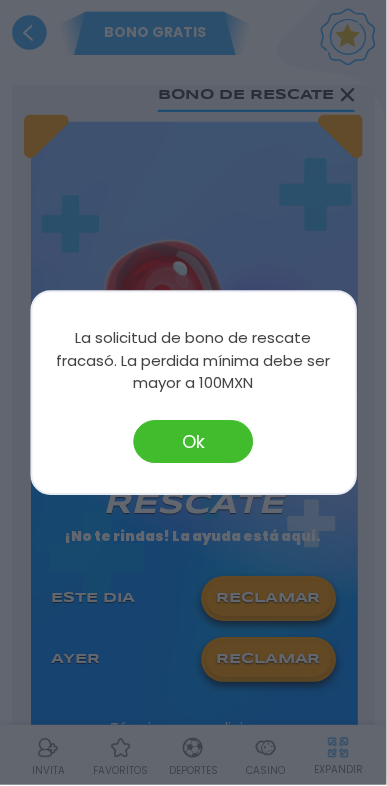 click on "Ok" at bounding box center [194, 441] 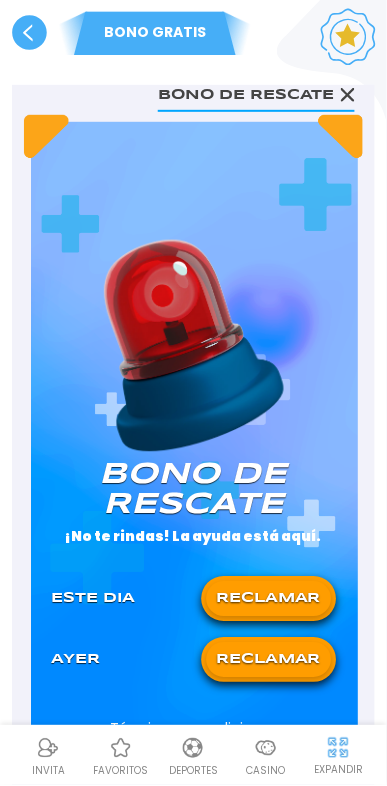 click 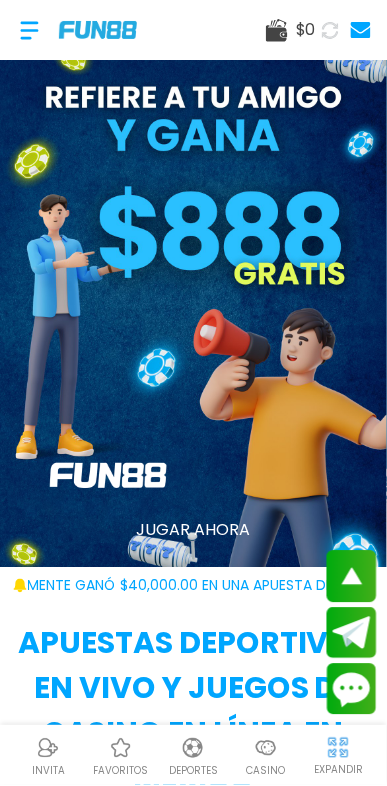 scroll, scrollTop: 0, scrollLeft: 0, axis: both 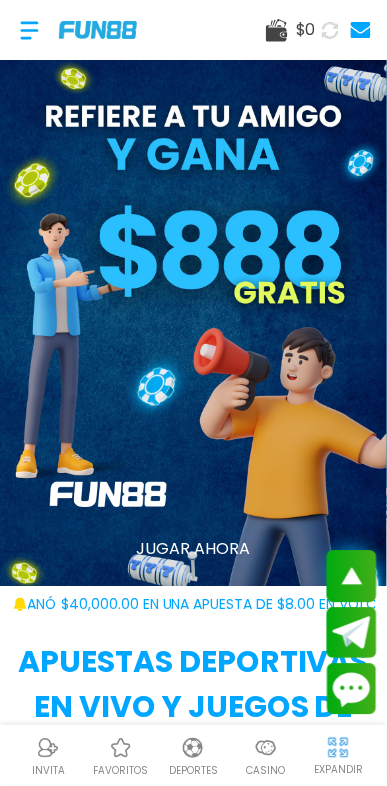click at bounding box center [29, 30] 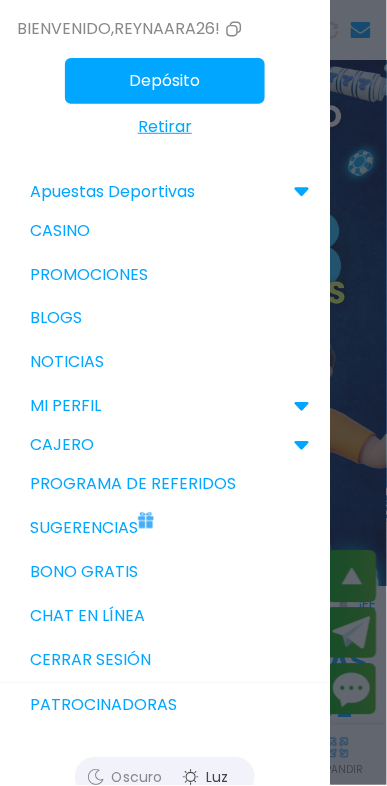 click on "Casino" at bounding box center [165, 231] 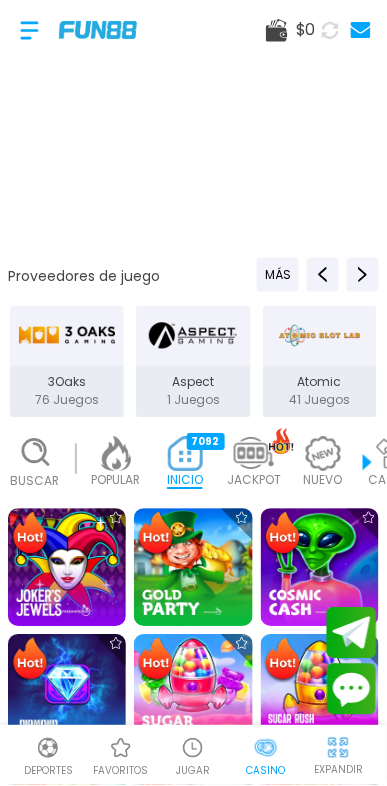 scroll, scrollTop: 0, scrollLeft: 49, axis: horizontal 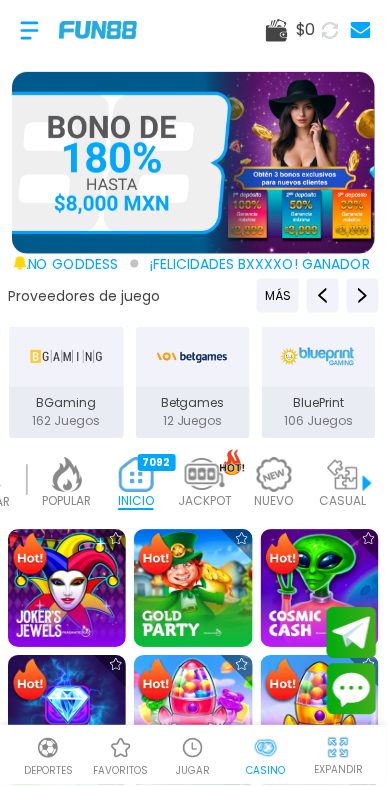 click at bounding box center (29, 30) 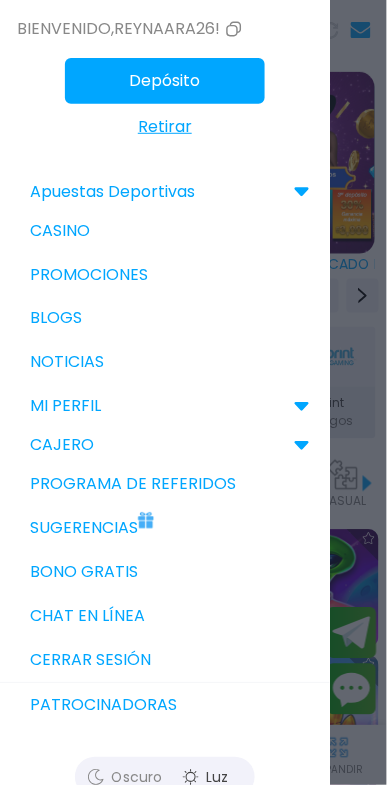 click on "Promociones" at bounding box center [165, 275] 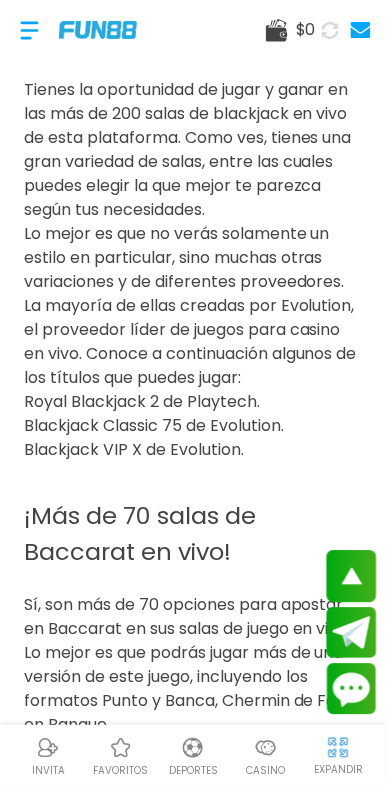 scroll, scrollTop: 2788, scrollLeft: 0, axis: vertical 